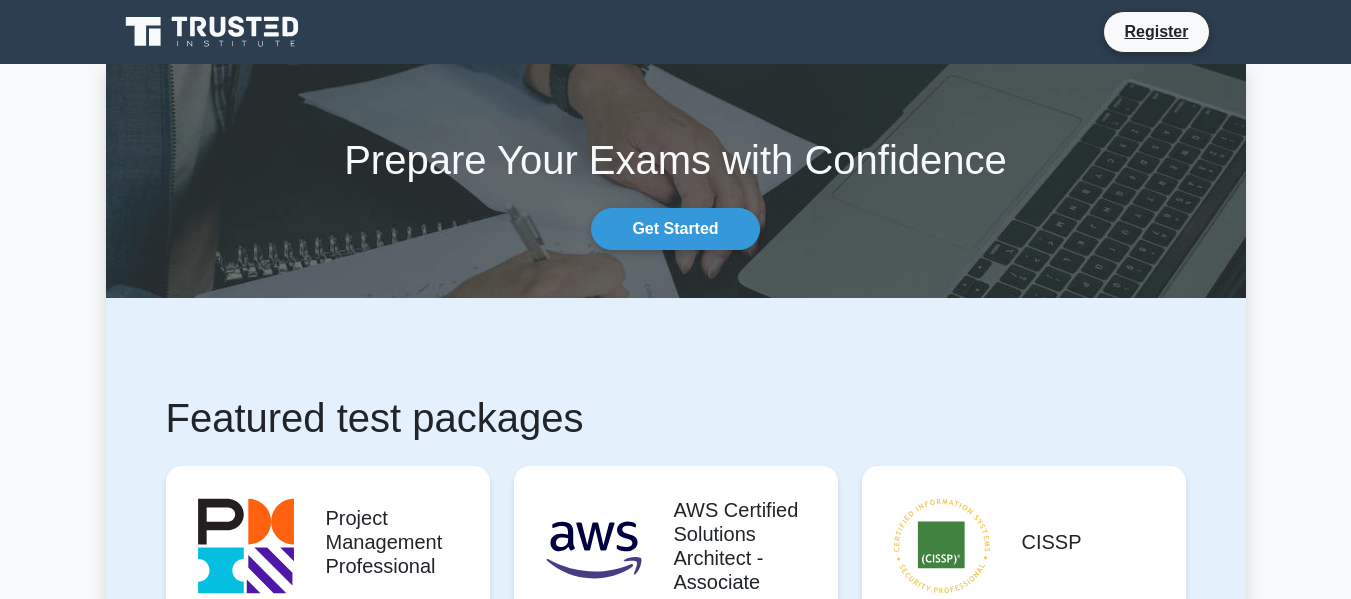 scroll, scrollTop: 271, scrollLeft: 0, axis: vertical 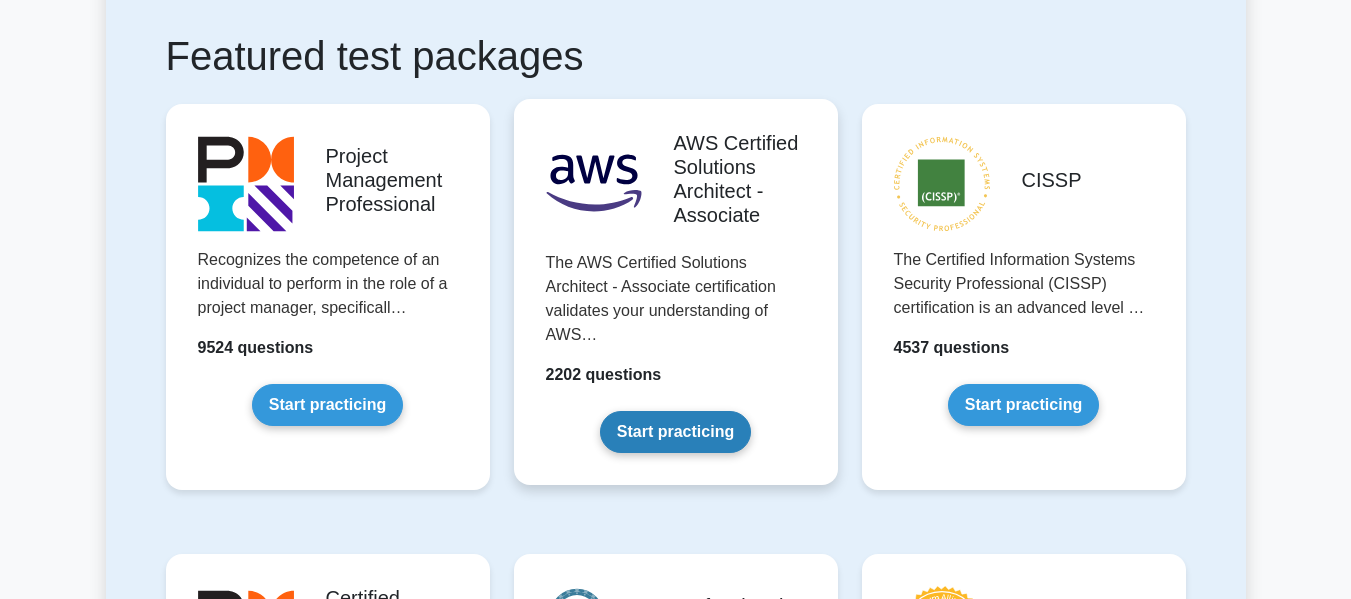 click on "Start practicing" at bounding box center (675, 432) 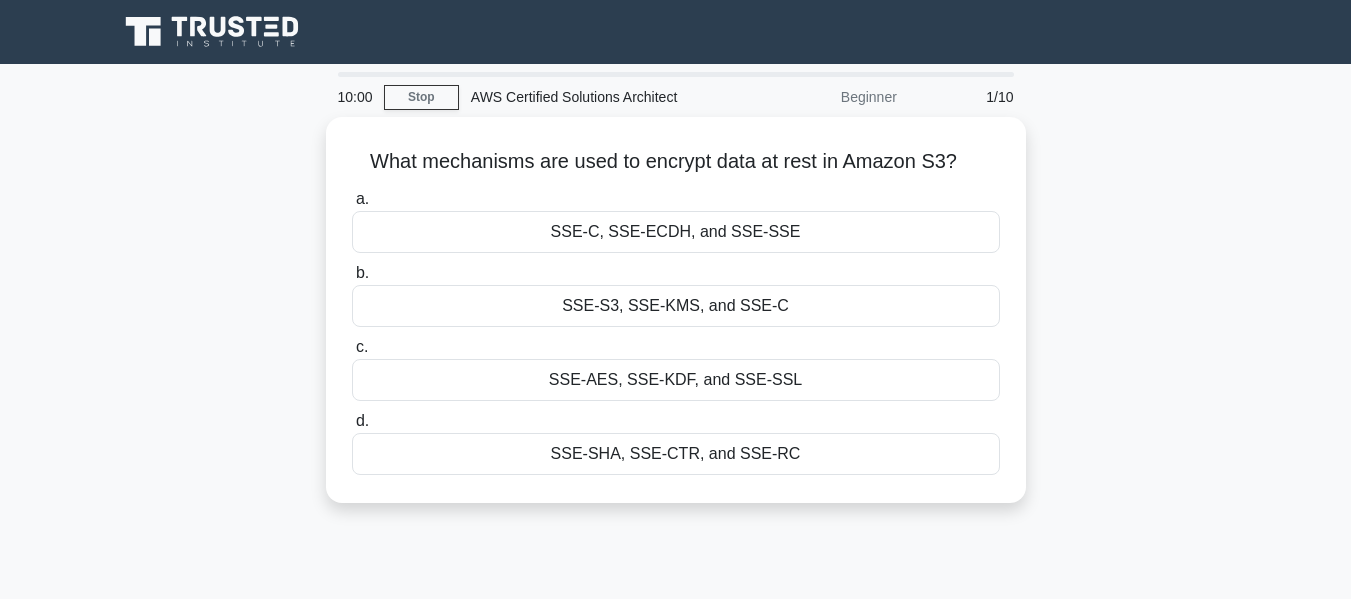 scroll, scrollTop: 0, scrollLeft: 0, axis: both 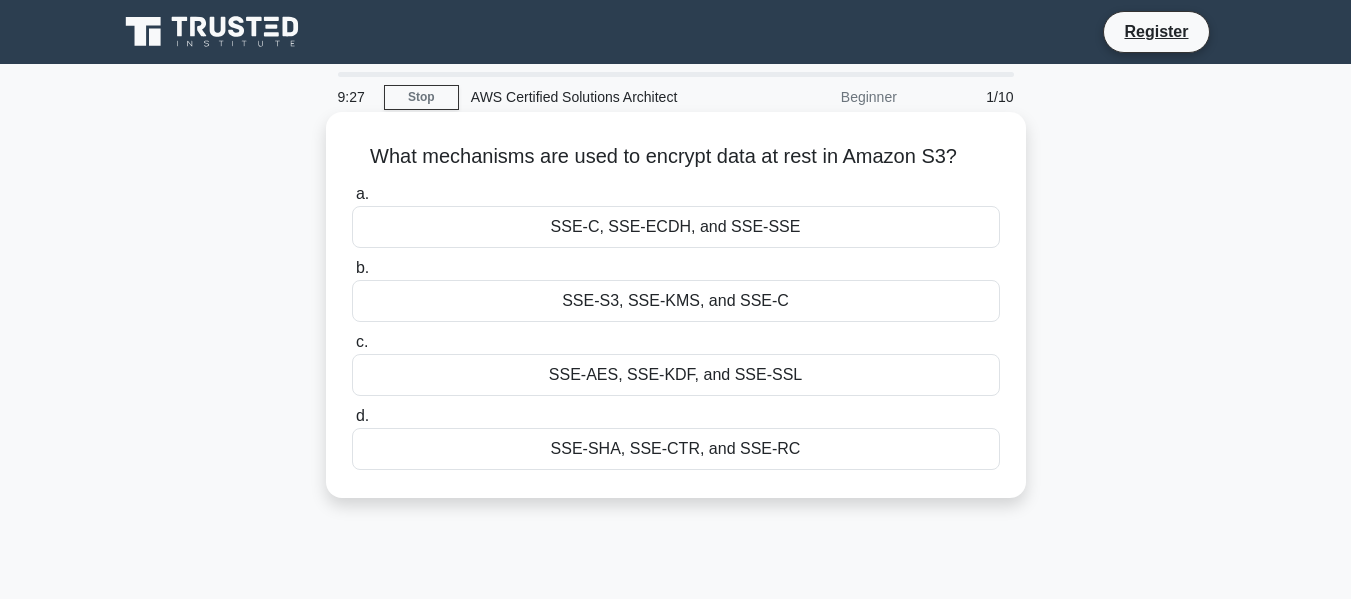 click on "SSE-S3, SSE-KMS, and SSE-C" at bounding box center (676, 301) 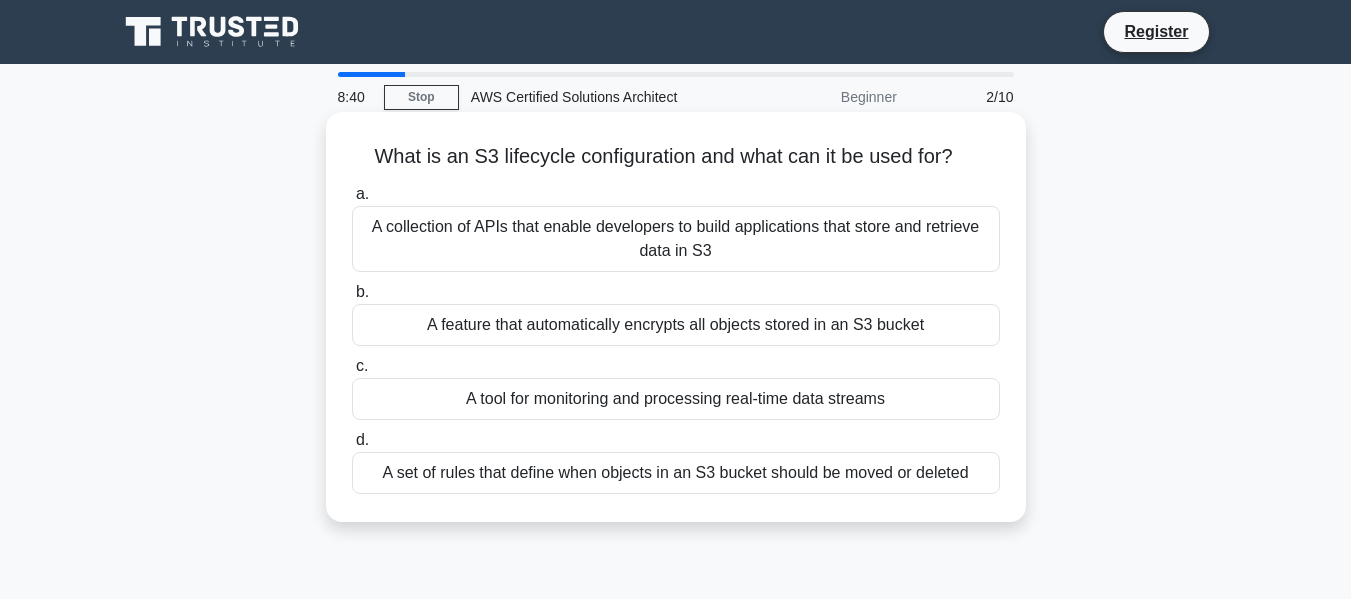 click on "A collection of APIs that enable developers to build applications that store and retrieve data in S3" at bounding box center (676, 239) 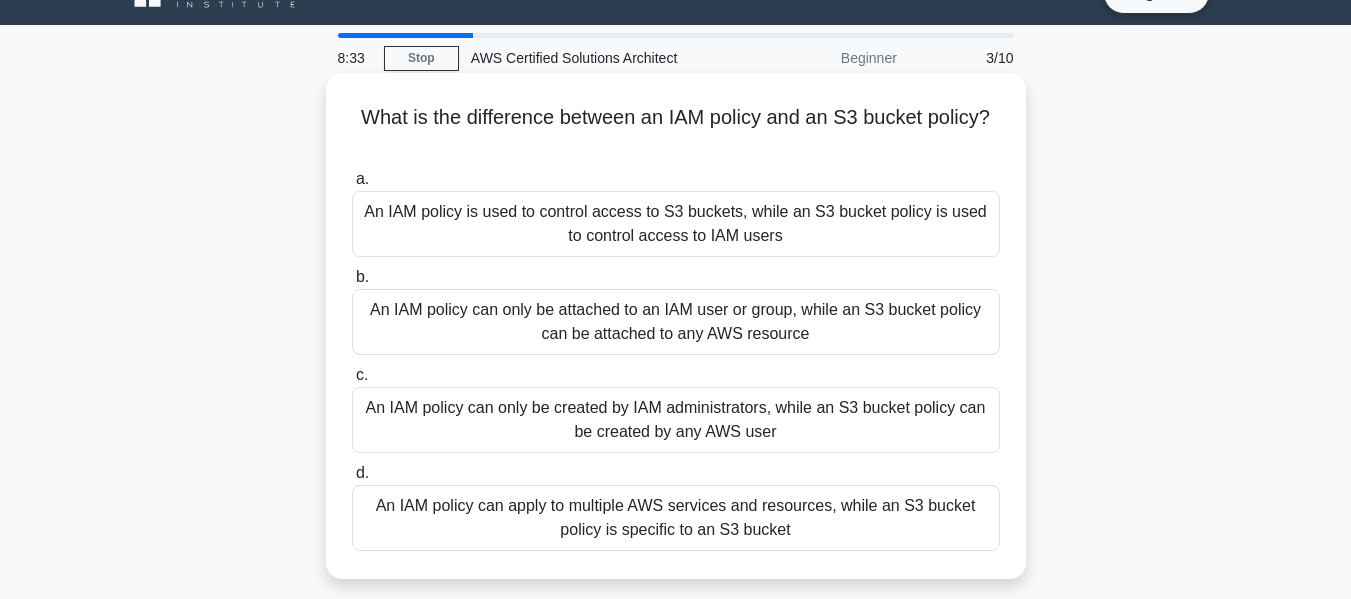 scroll, scrollTop: 40, scrollLeft: 0, axis: vertical 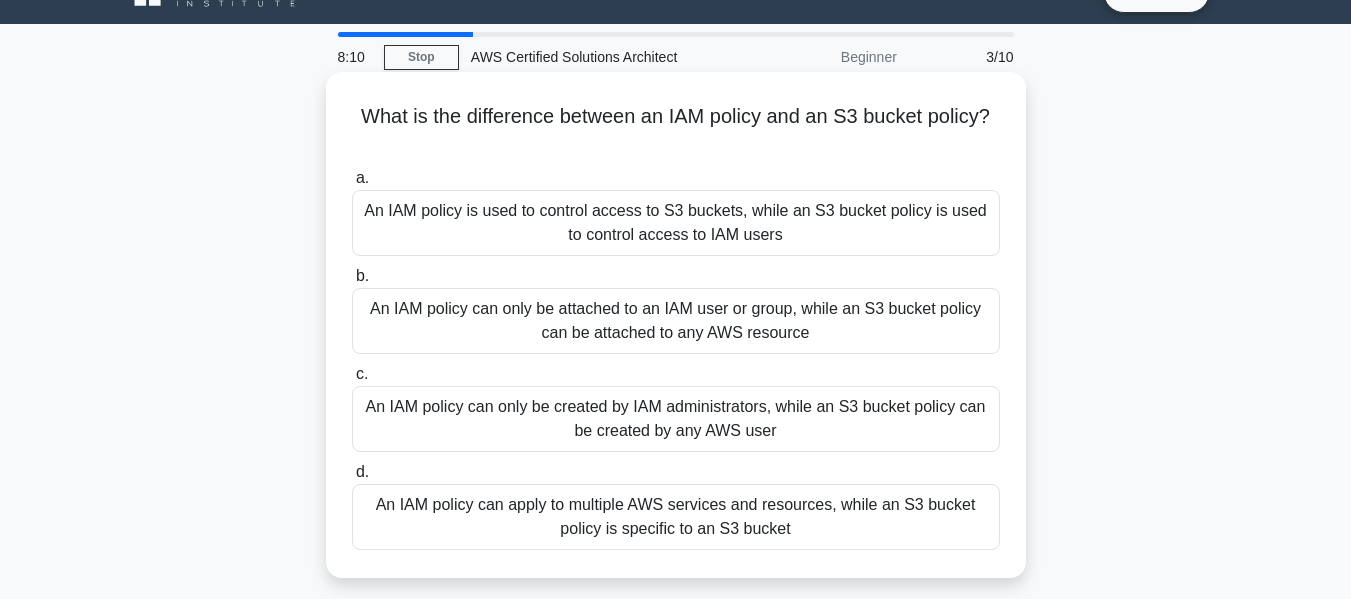 click on "An IAM policy is used to control access to S3 buckets, while an S3 bucket policy is used to control access to IAM users" at bounding box center (676, 223) 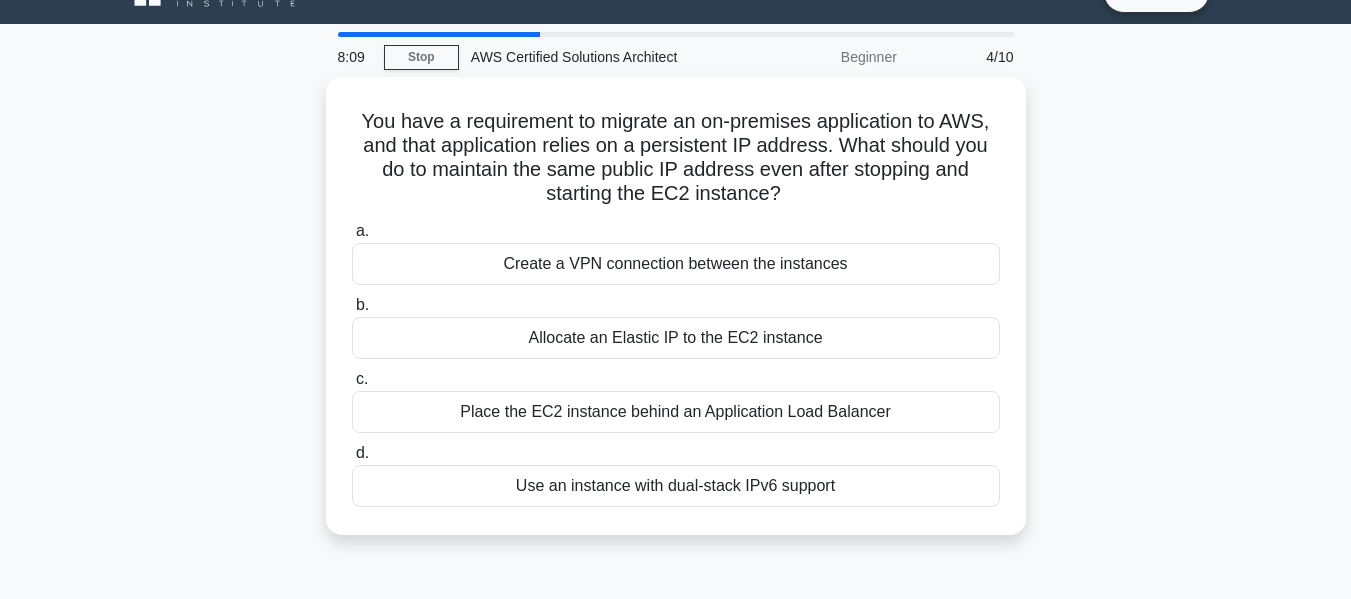 scroll, scrollTop: 0, scrollLeft: 0, axis: both 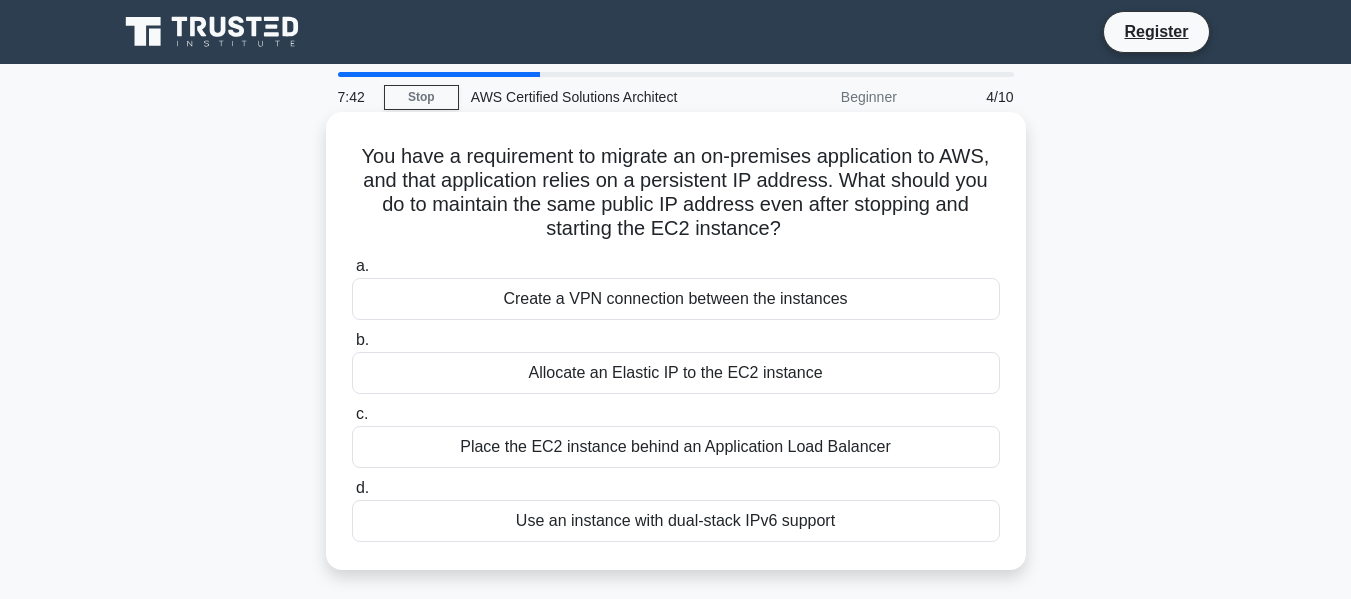 click on "Allocate an Elastic IP to the EC2 instance" at bounding box center [676, 373] 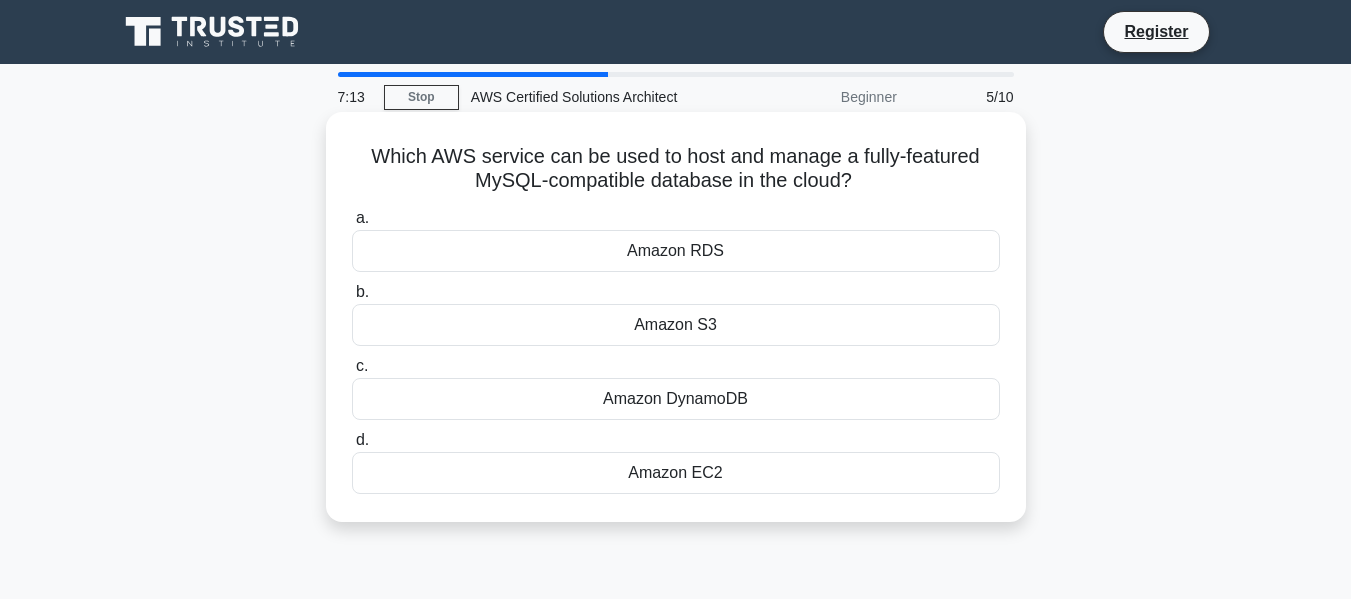 click on "Amazon DynamoDB" at bounding box center [676, 399] 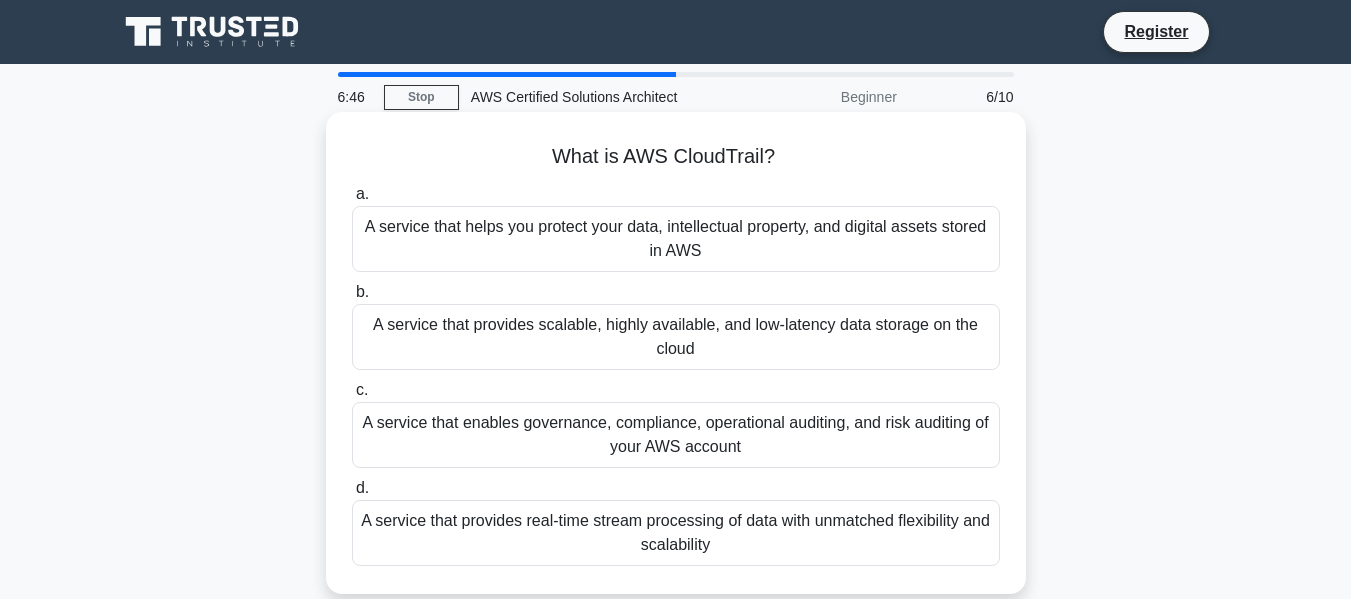 click on "A service that enables governance, compliance, operational auditing, and risk auditing of your AWS account" at bounding box center [676, 435] 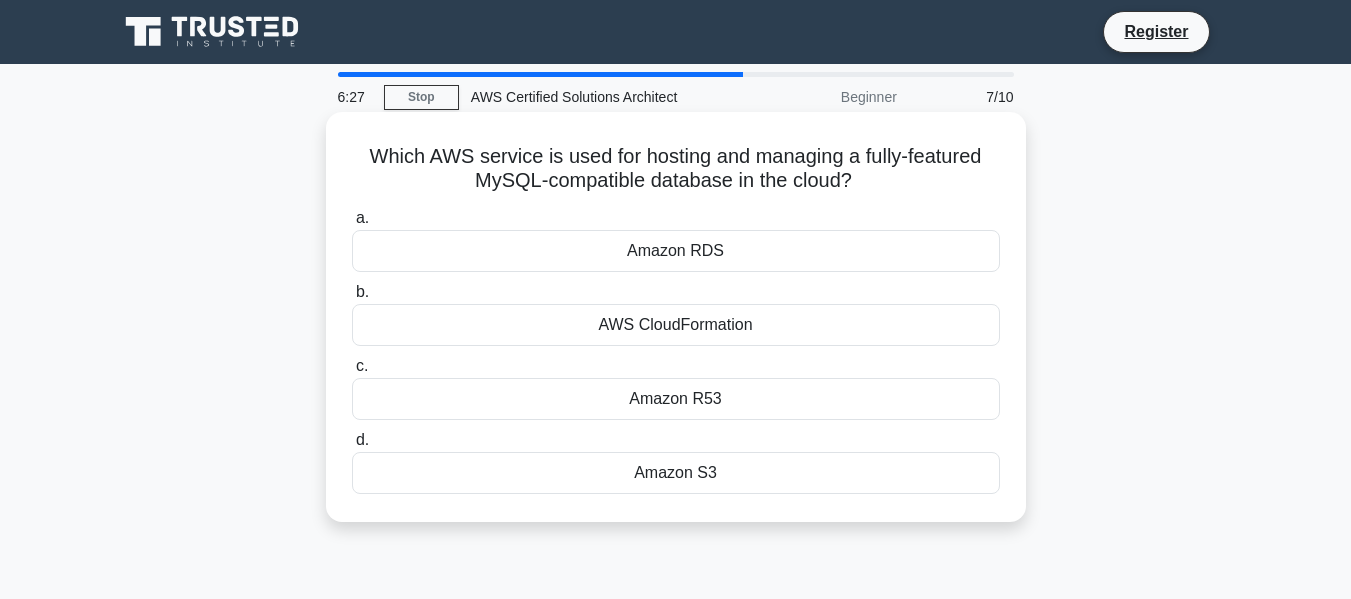 click on "Amazon RDS" at bounding box center [676, 251] 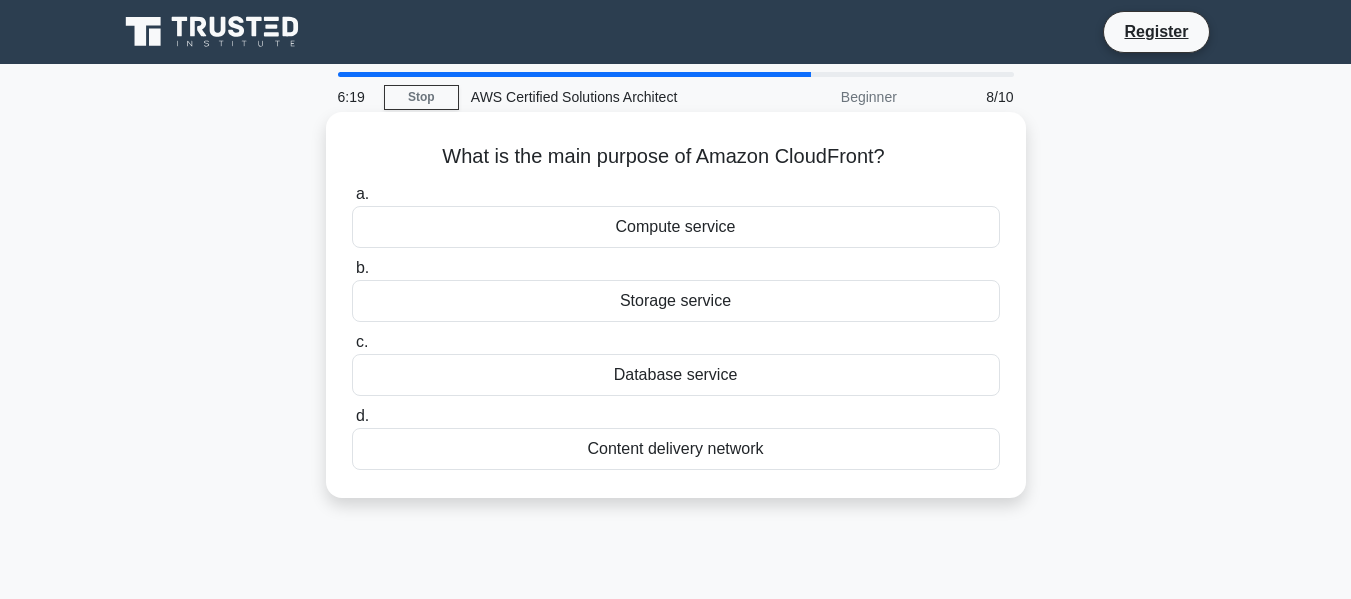 click on "Content delivery network" at bounding box center (676, 449) 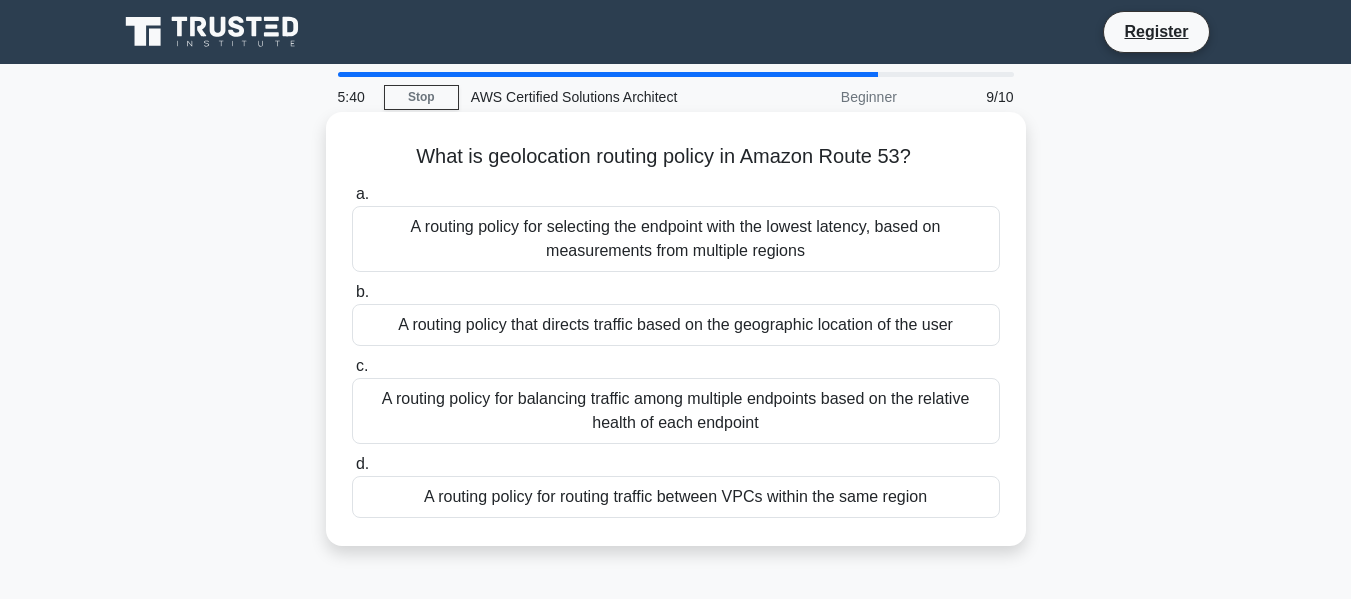 click on "A routing policy that directs traffic based on the geographic location of the user" at bounding box center [676, 325] 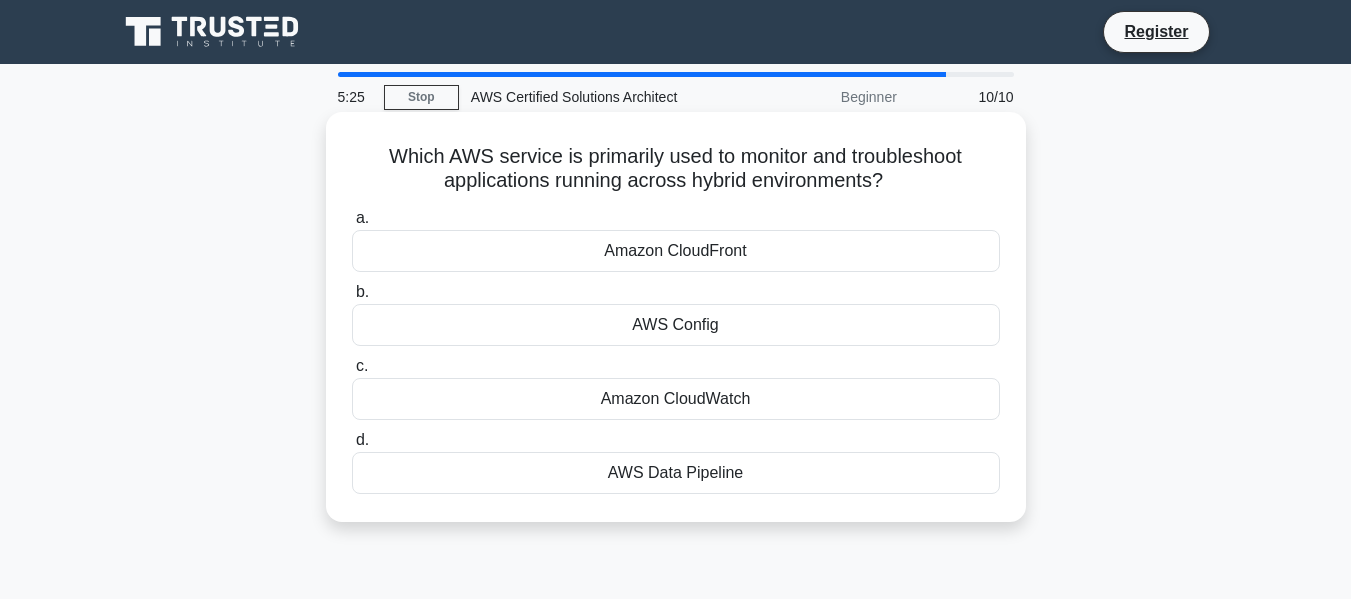 click on "Amazon CloudWatch" at bounding box center [676, 399] 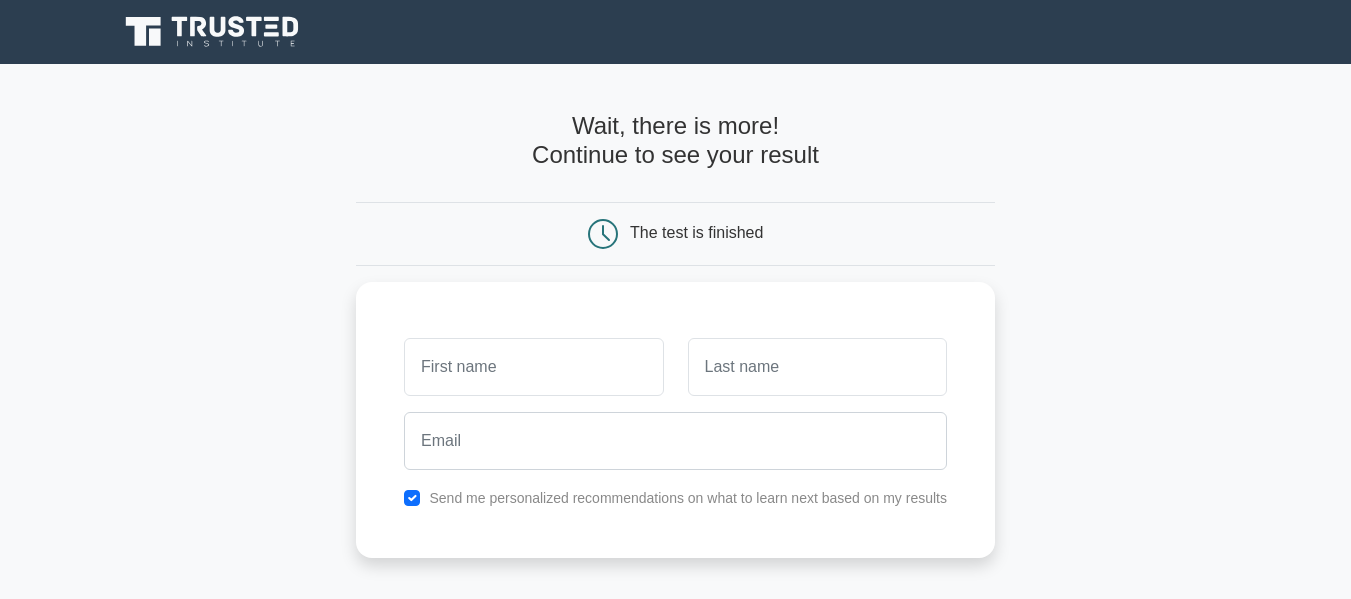 scroll, scrollTop: 0, scrollLeft: 0, axis: both 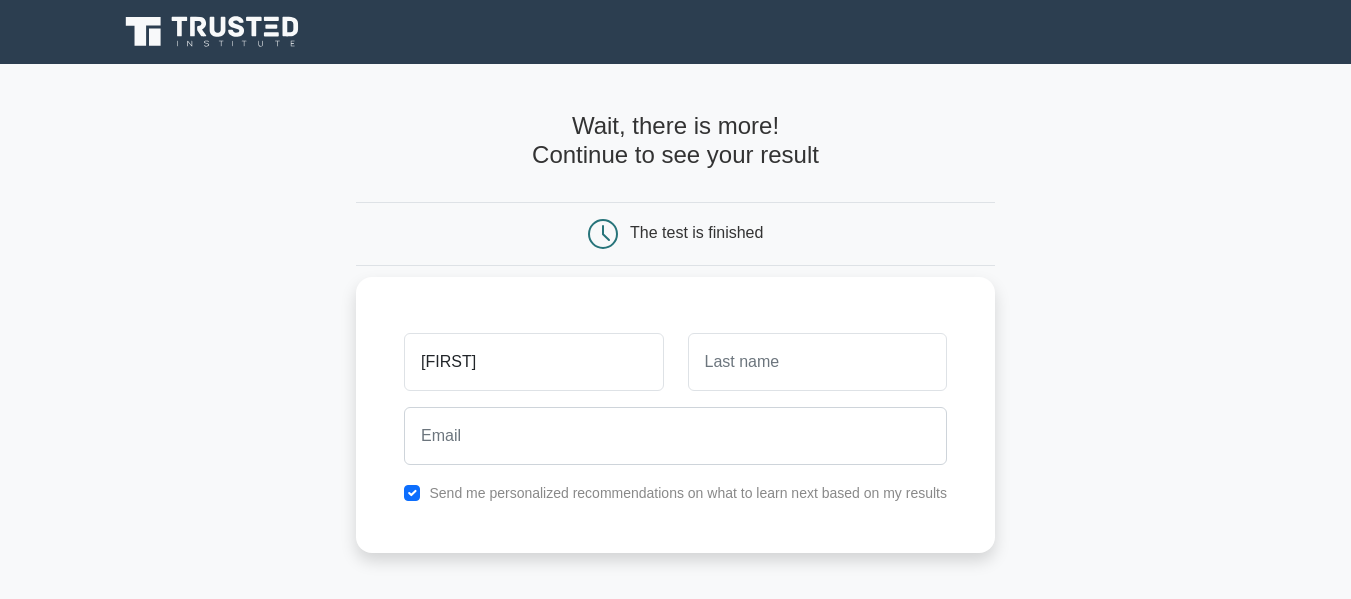 type on "[FIRST]" 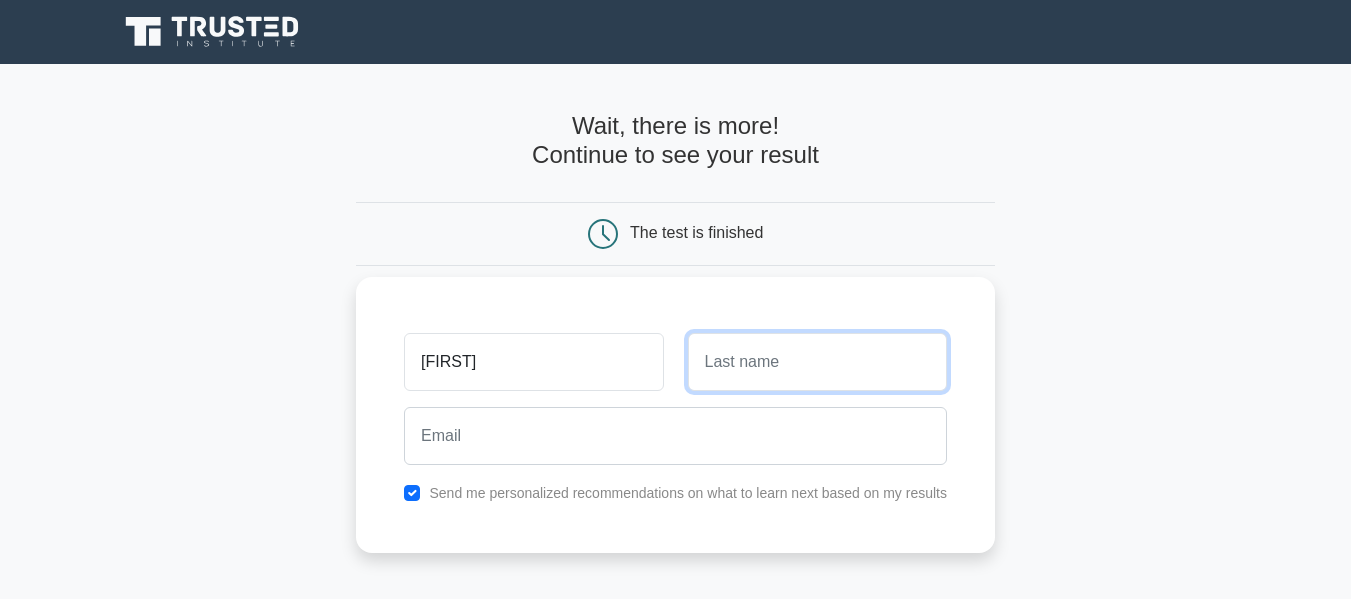 click at bounding box center [817, 362] 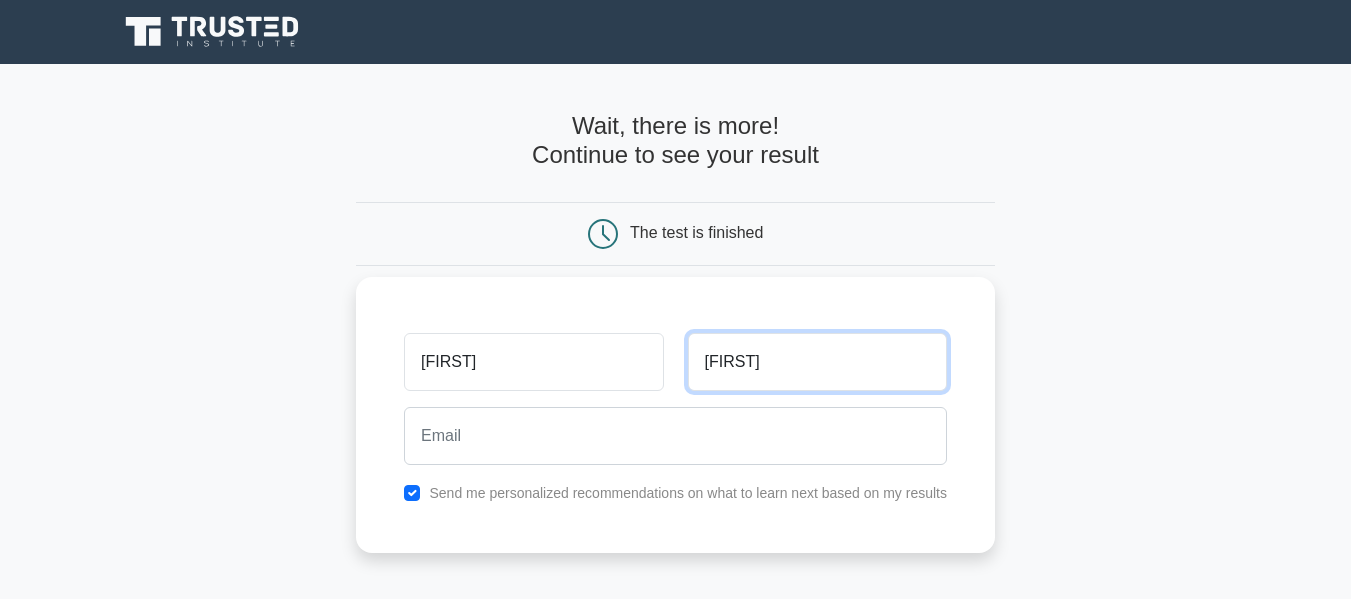 type on "[FIRST]" 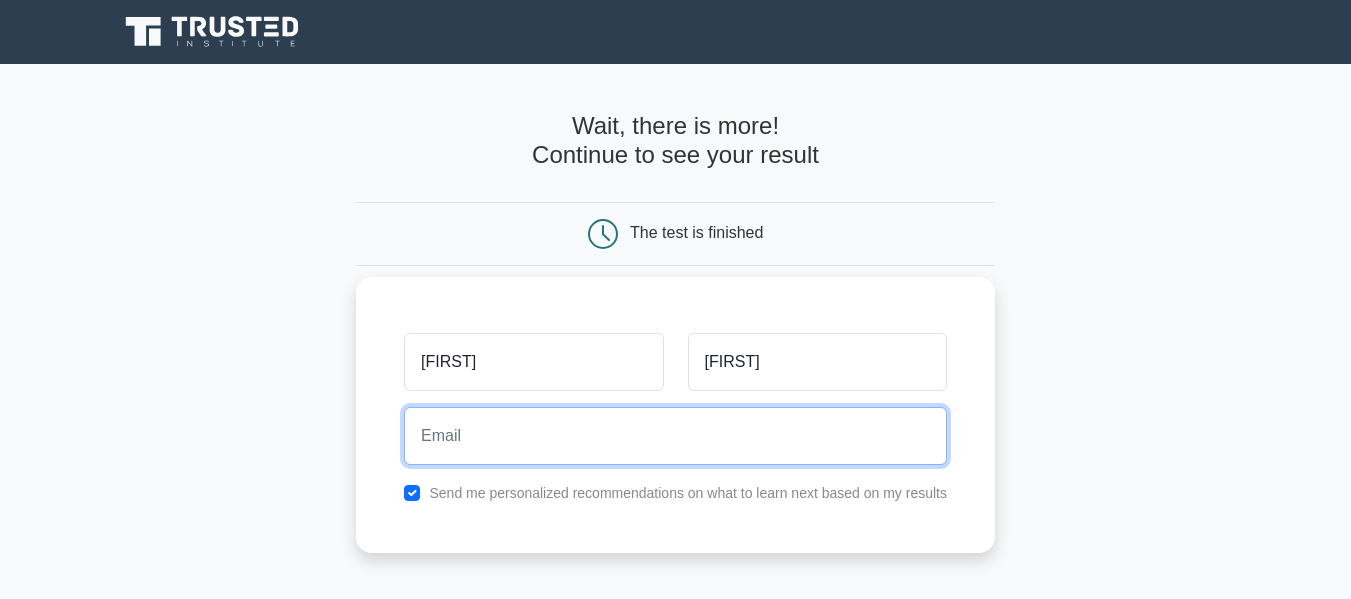click at bounding box center (675, 436) 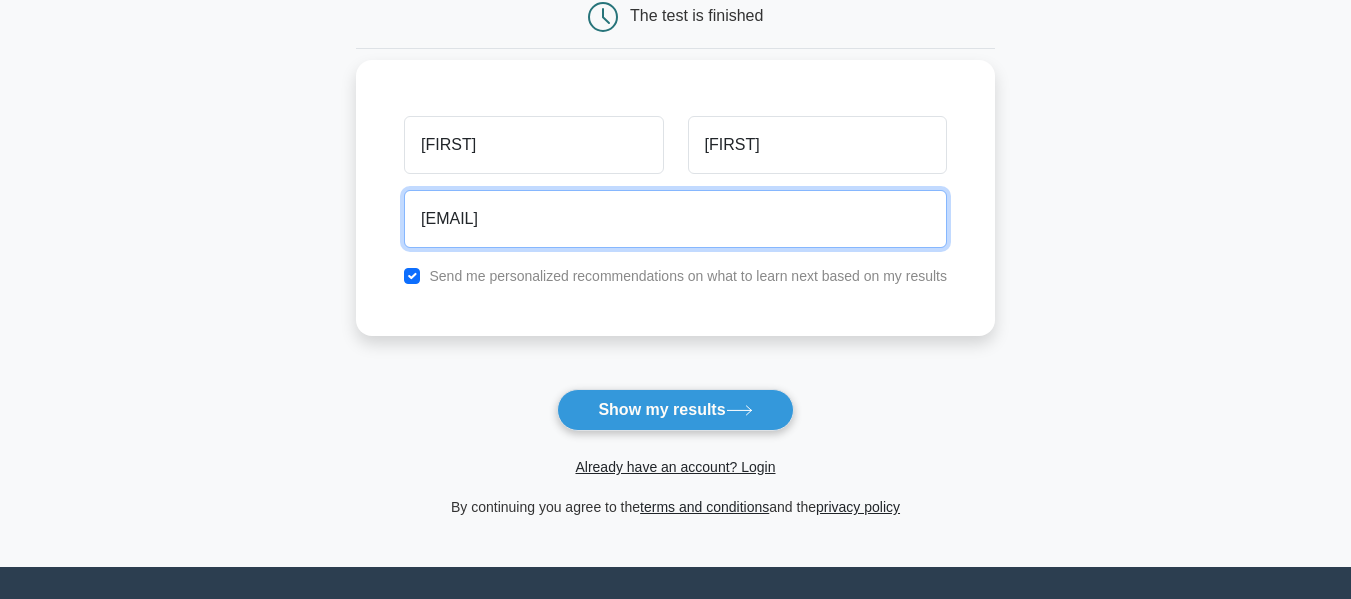 scroll, scrollTop: 221, scrollLeft: 0, axis: vertical 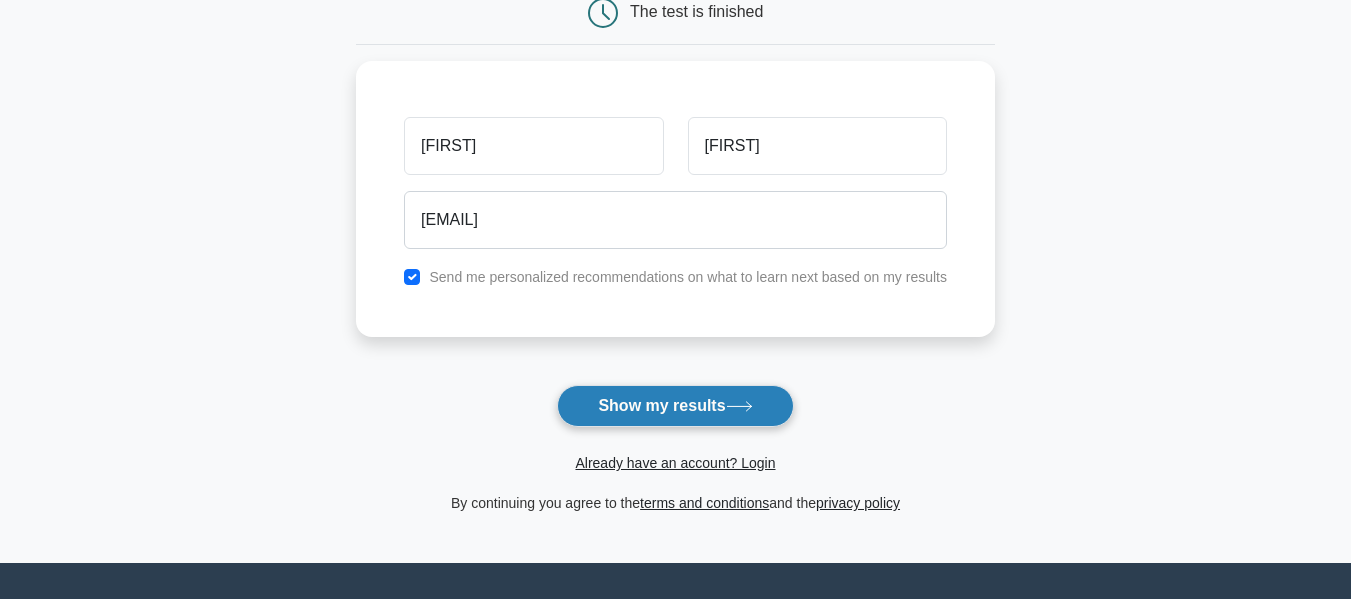 click on "Show my results" at bounding box center (675, 406) 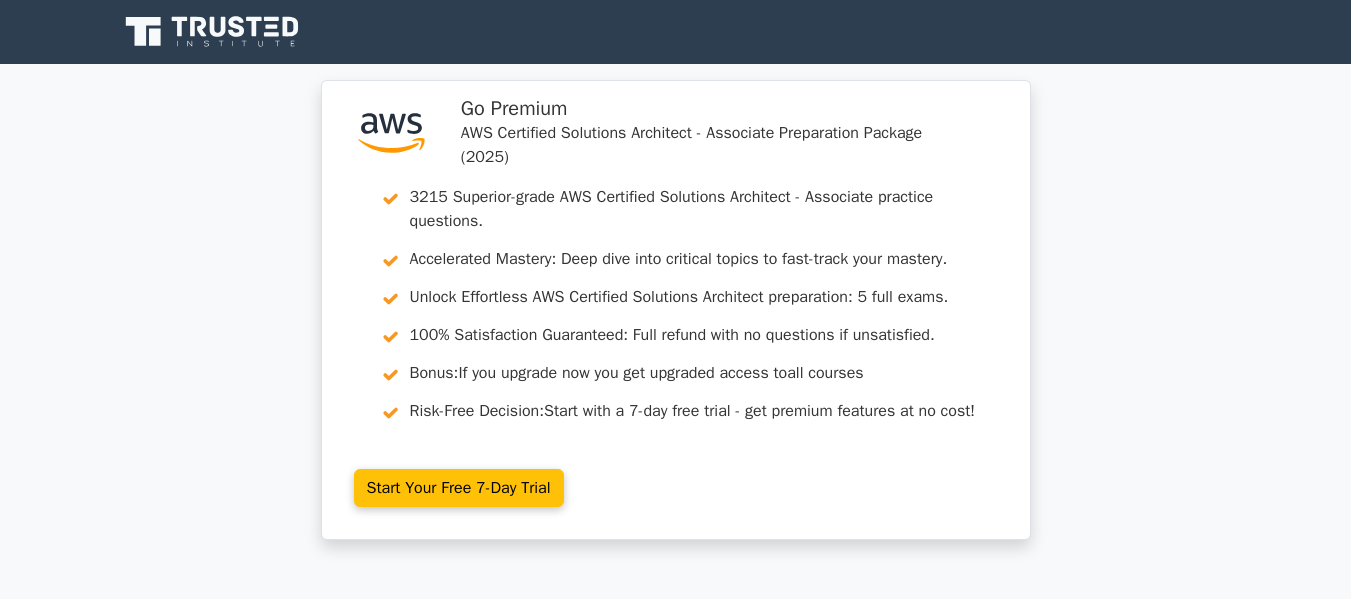 scroll, scrollTop: 0, scrollLeft: 0, axis: both 